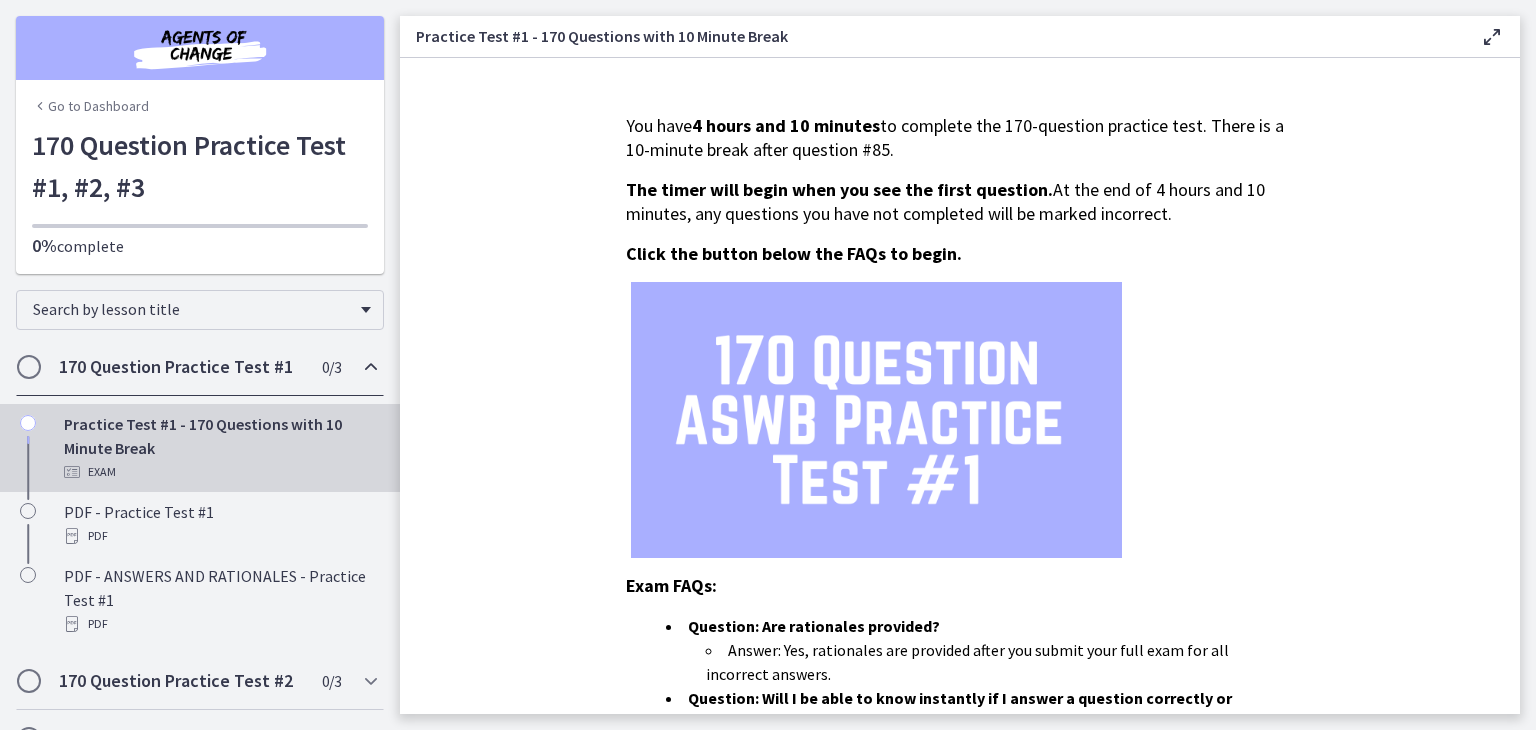 scroll, scrollTop: 0, scrollLeft: 0, axis: both 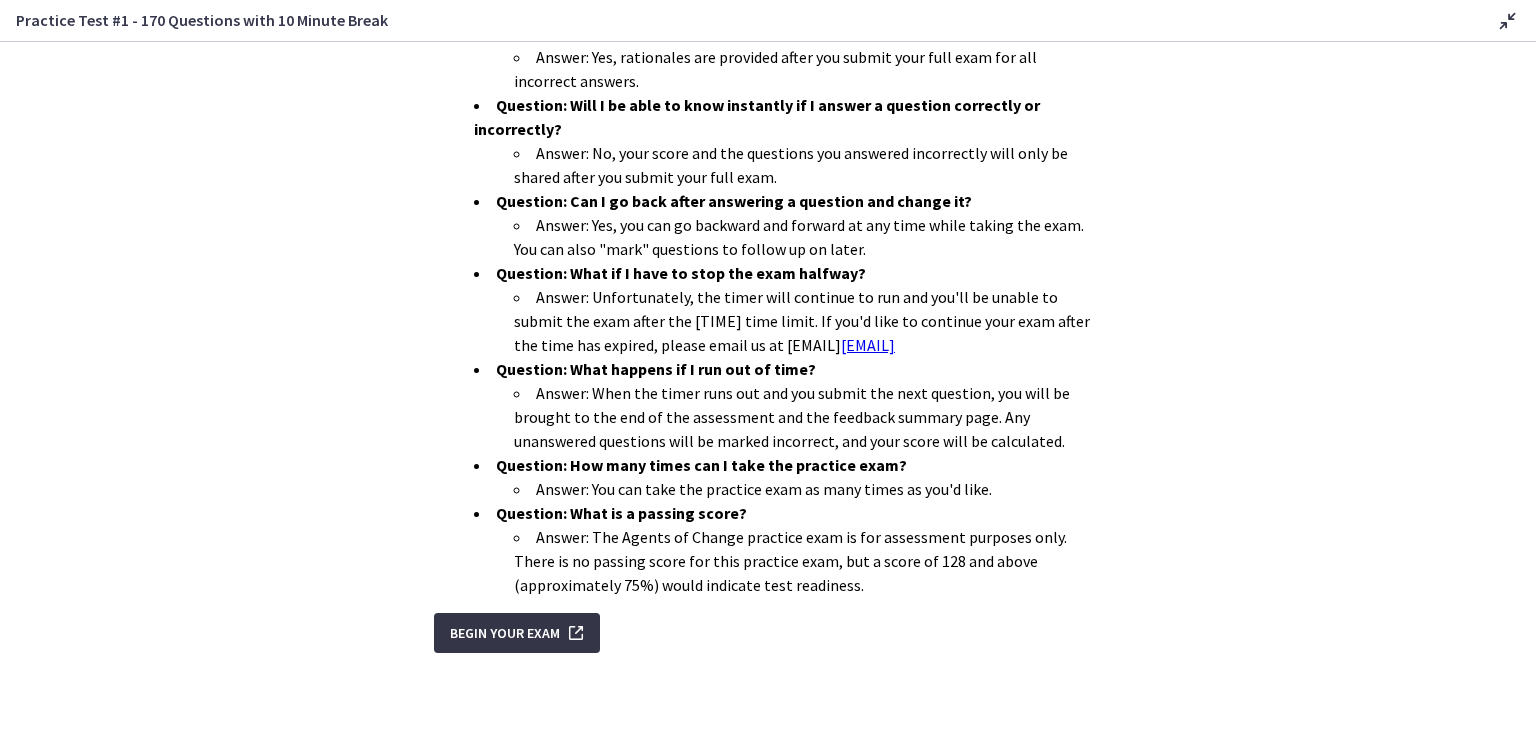 click on "Begin Your Exam" at bounding box center [505, 633] 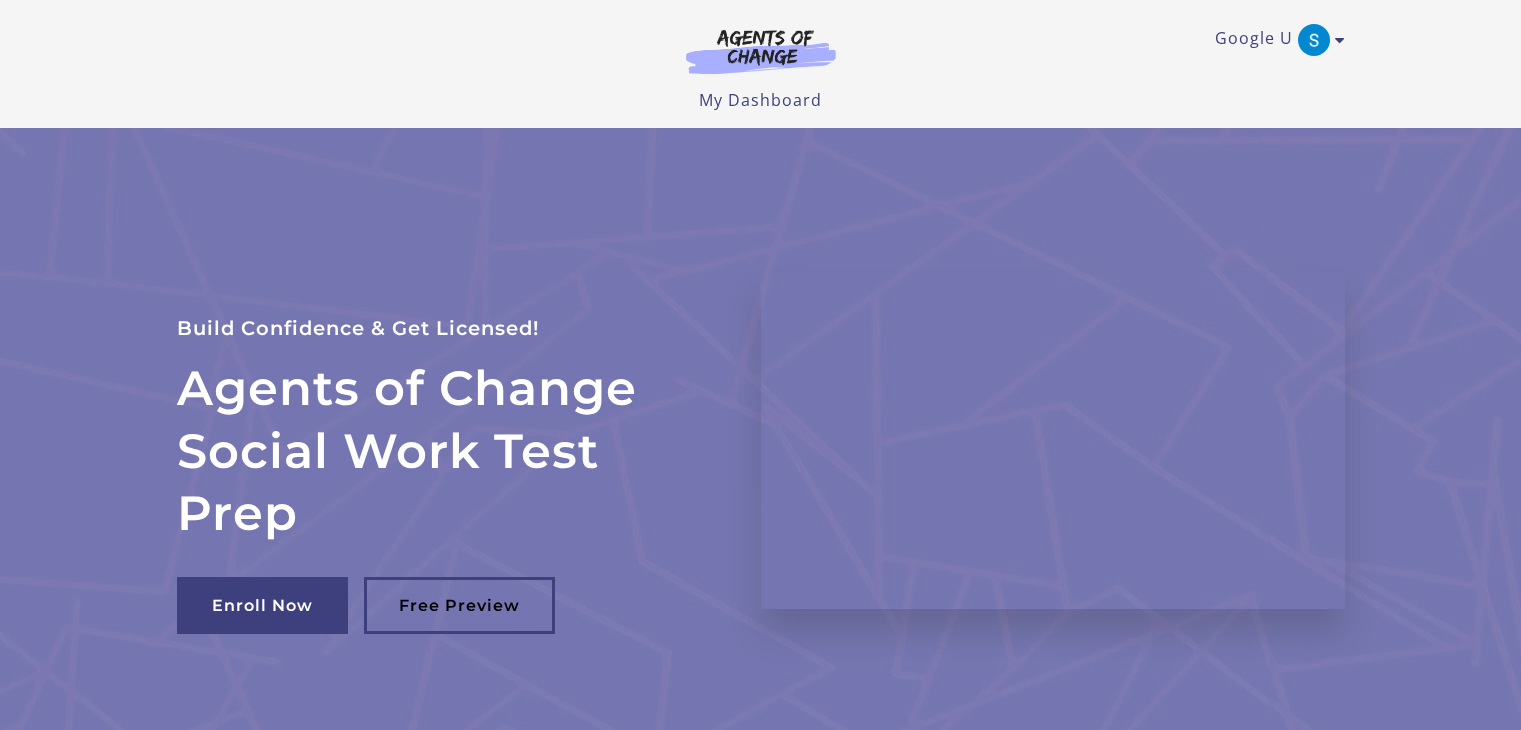 scroll, scrollTop: 0, scrollLeft: 0, axis: both 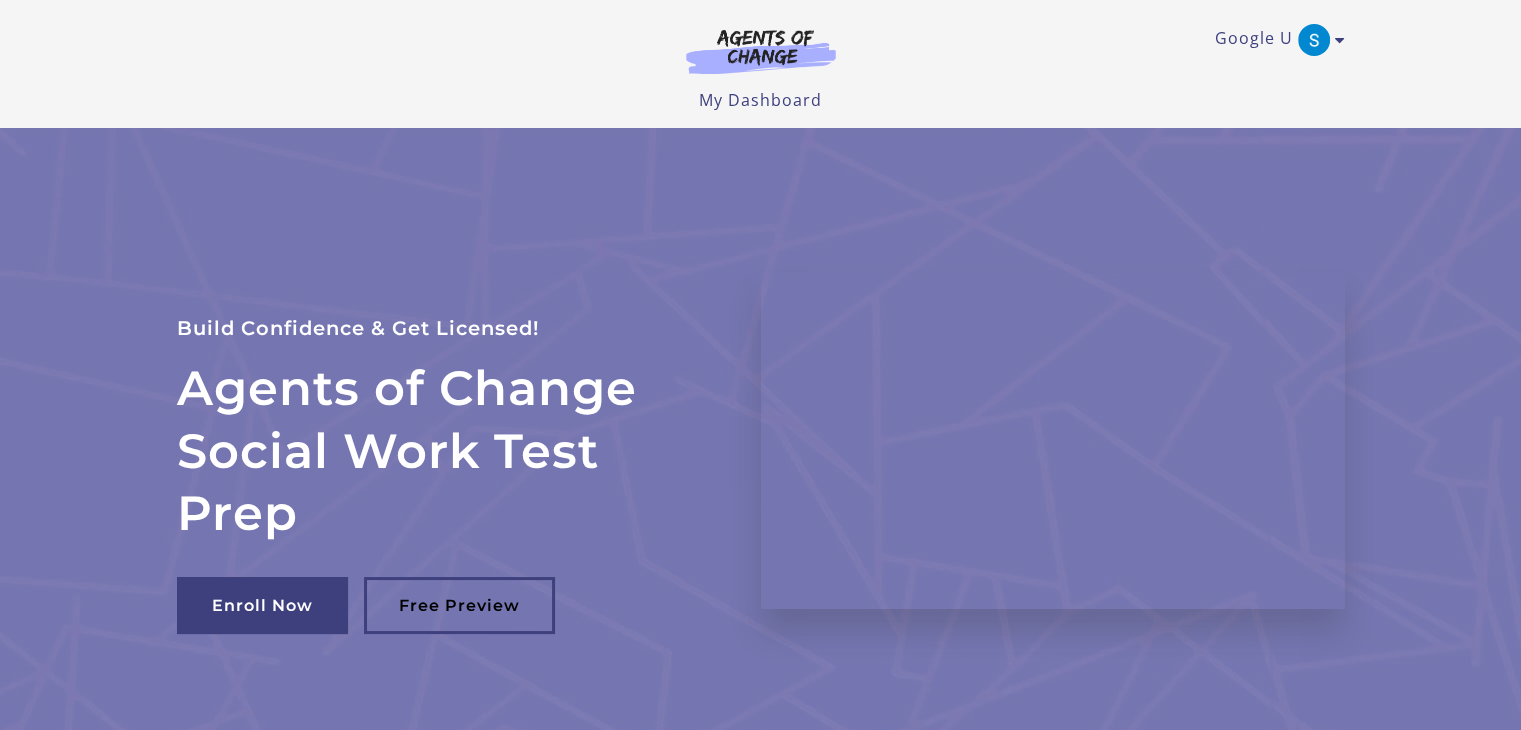 click on "Google U" at bounding box center [1275, 40] 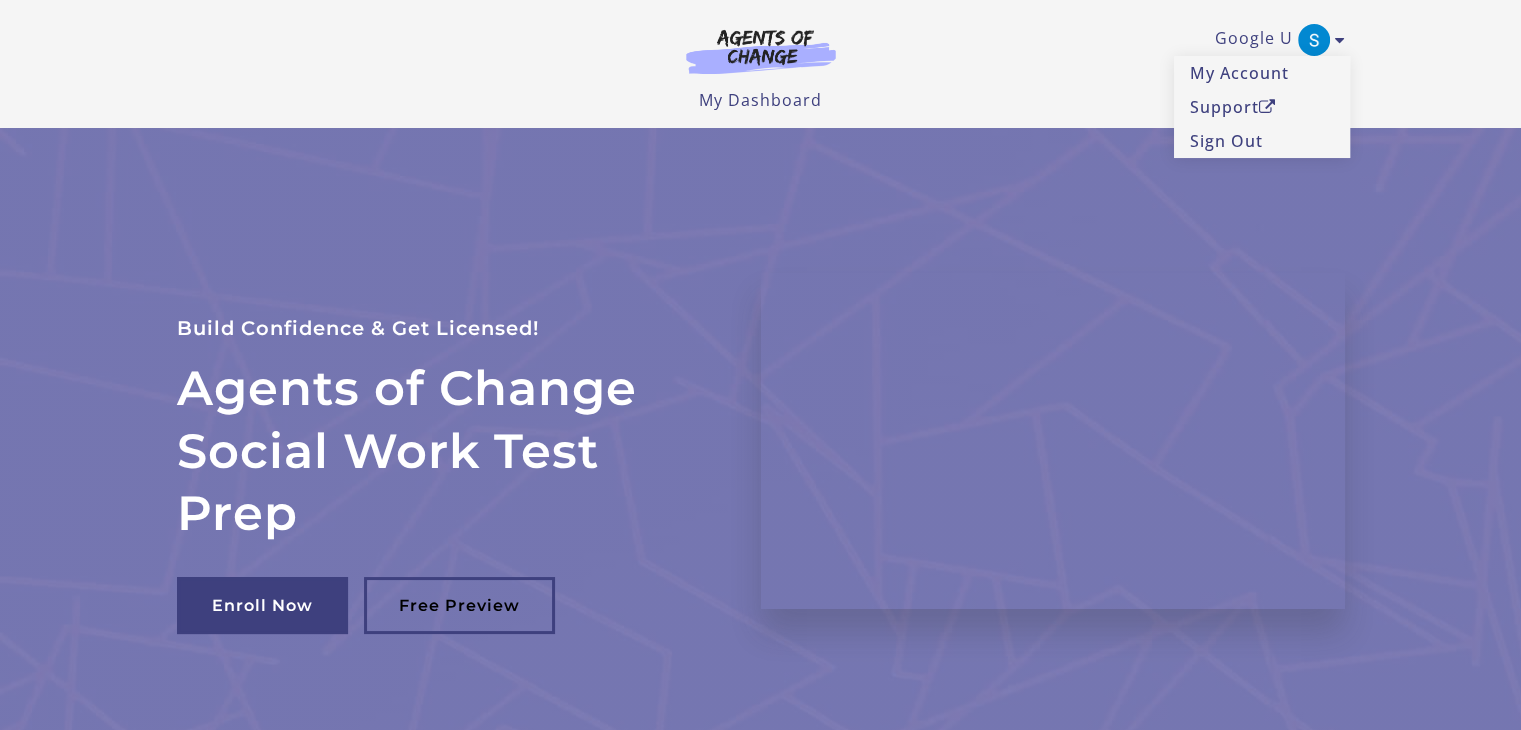 scroll, scrollTop: 0, scrollLeft: 0, axis: both 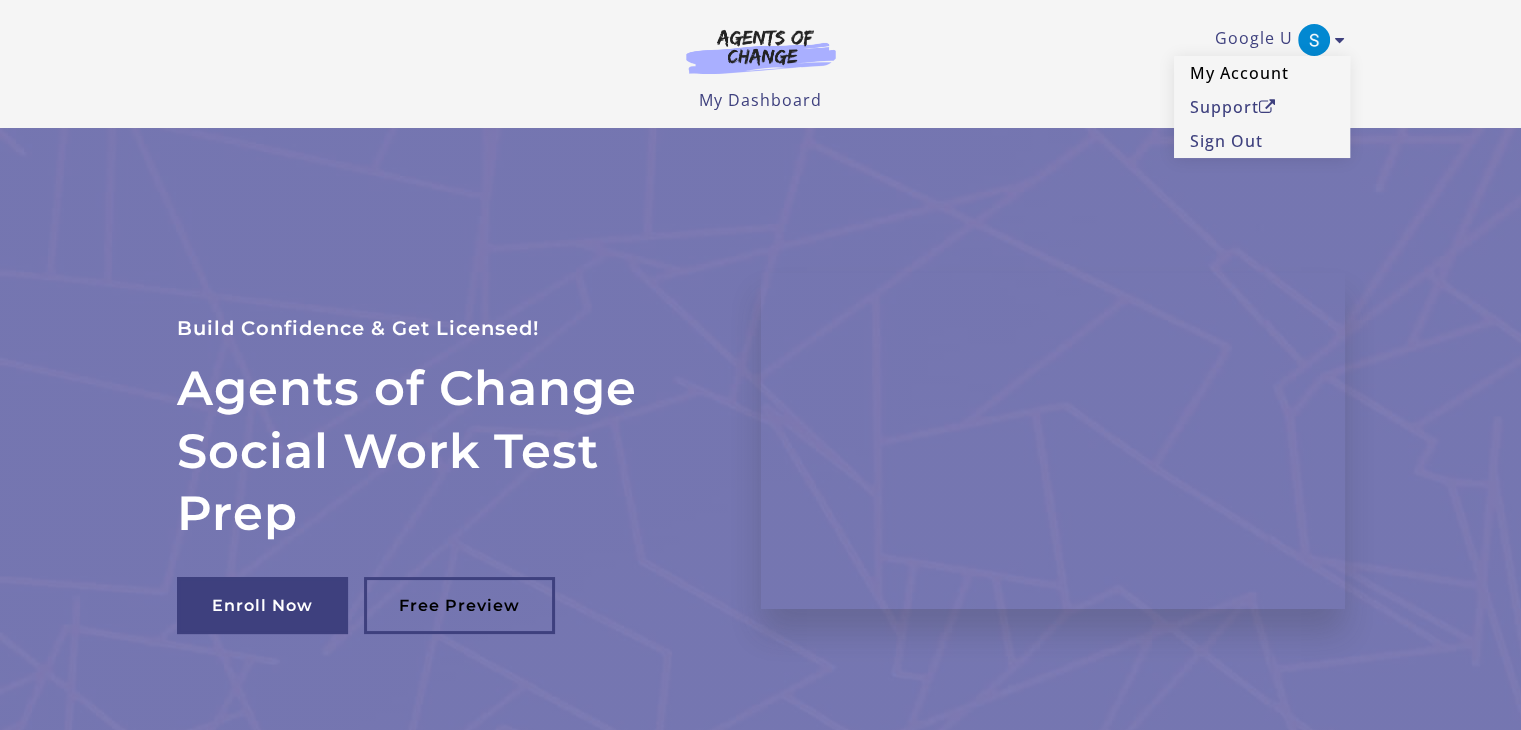 click on "My Account" at bounding box center [1262, 73] 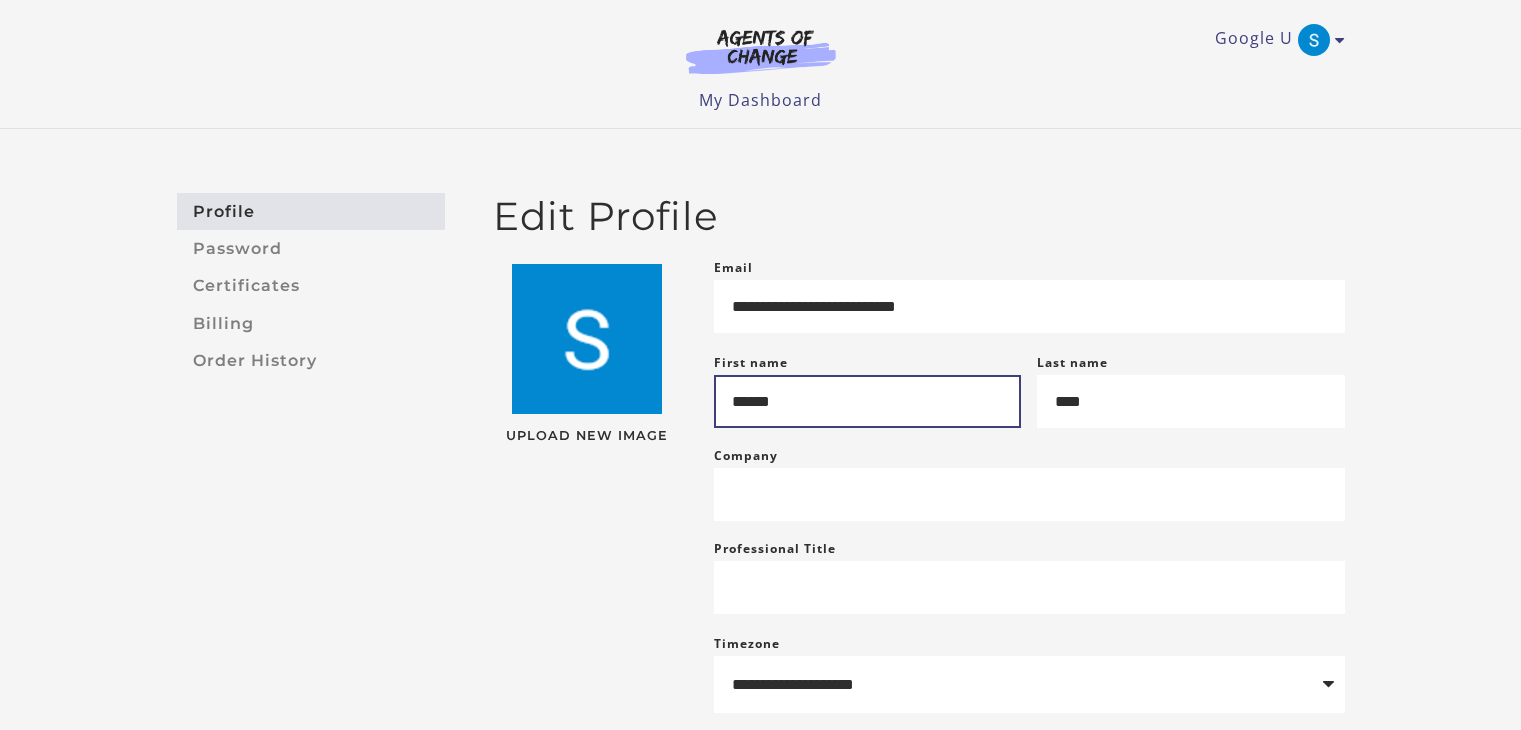 scroll, scrollTop: 0, scrollLeft: 0, axis: both 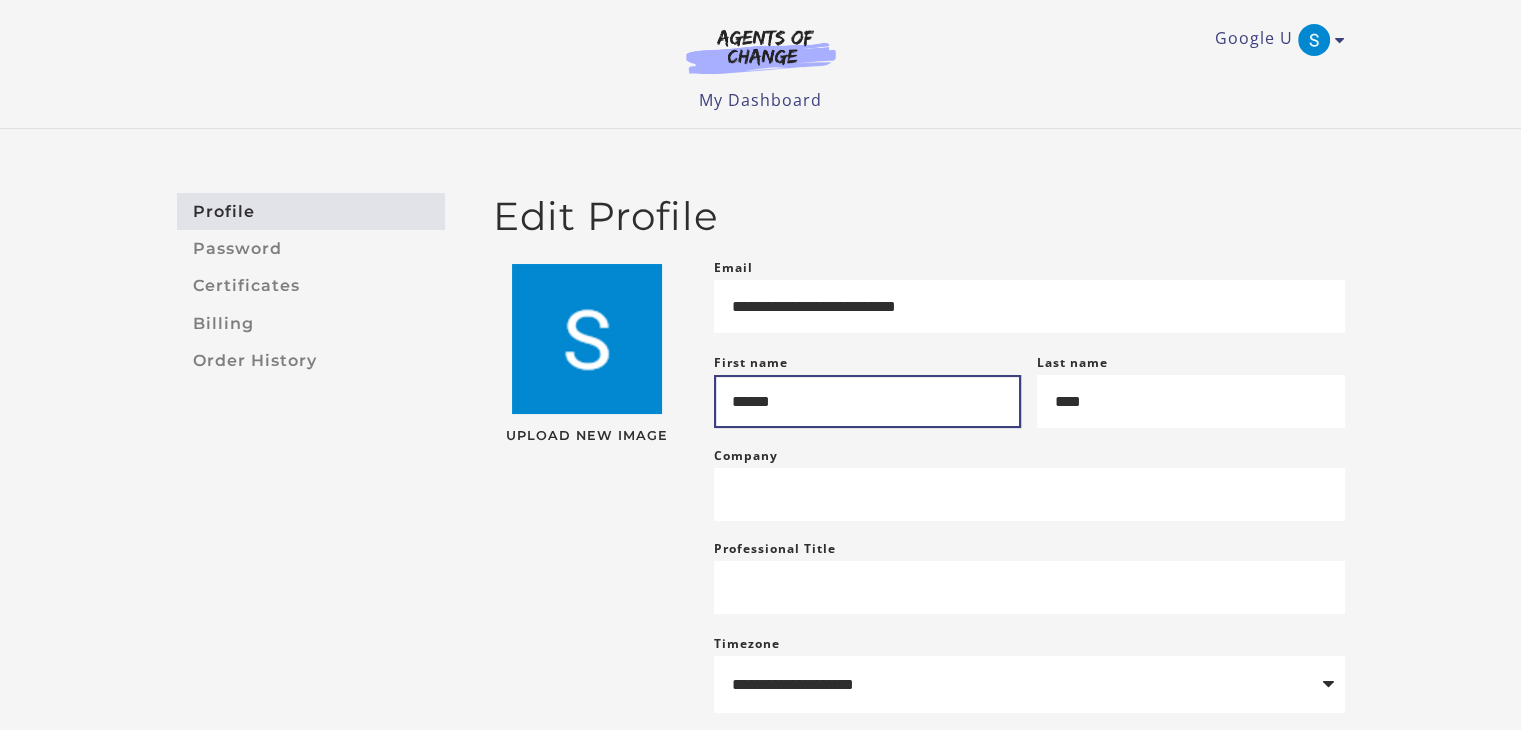 click on "******" at bounding box center [868, 401] 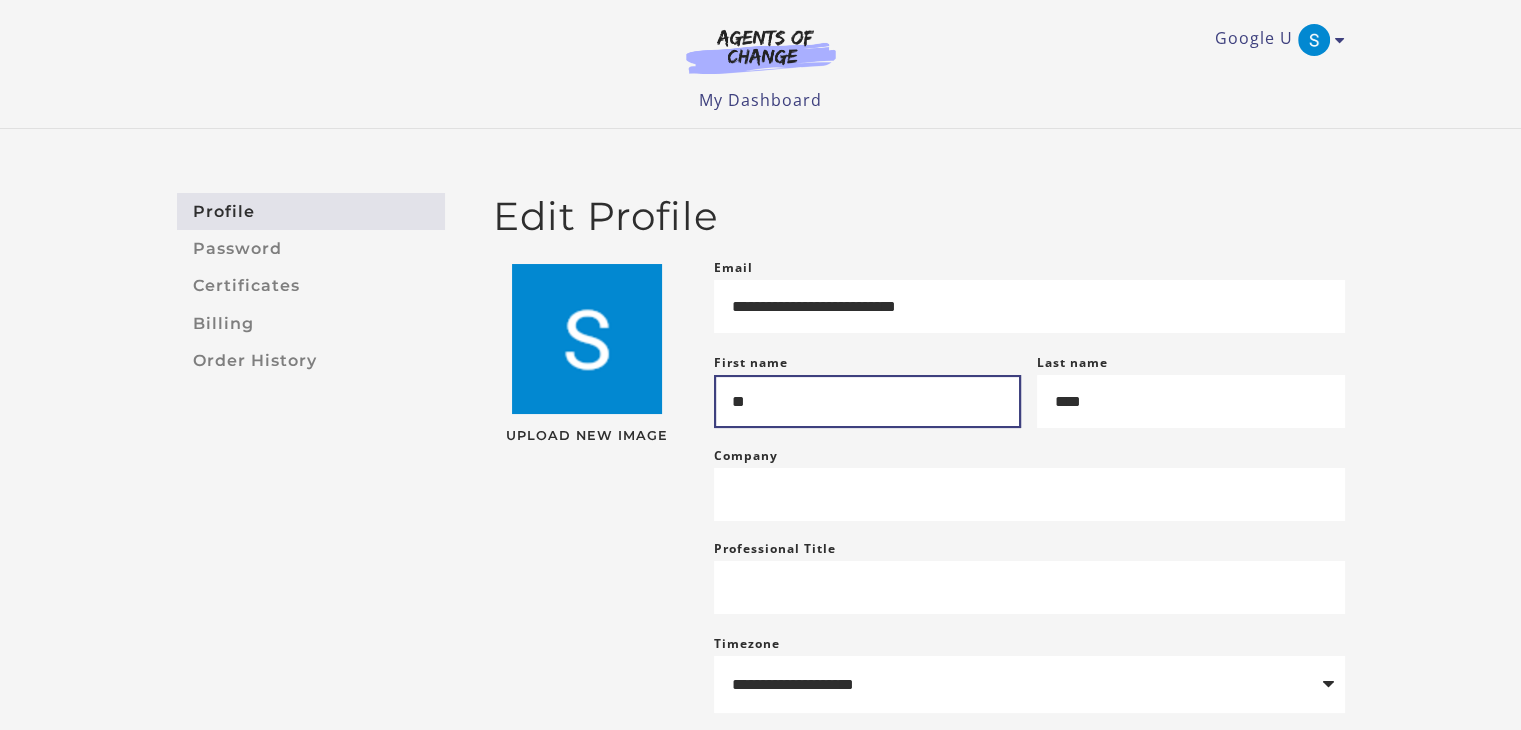 type on "*" 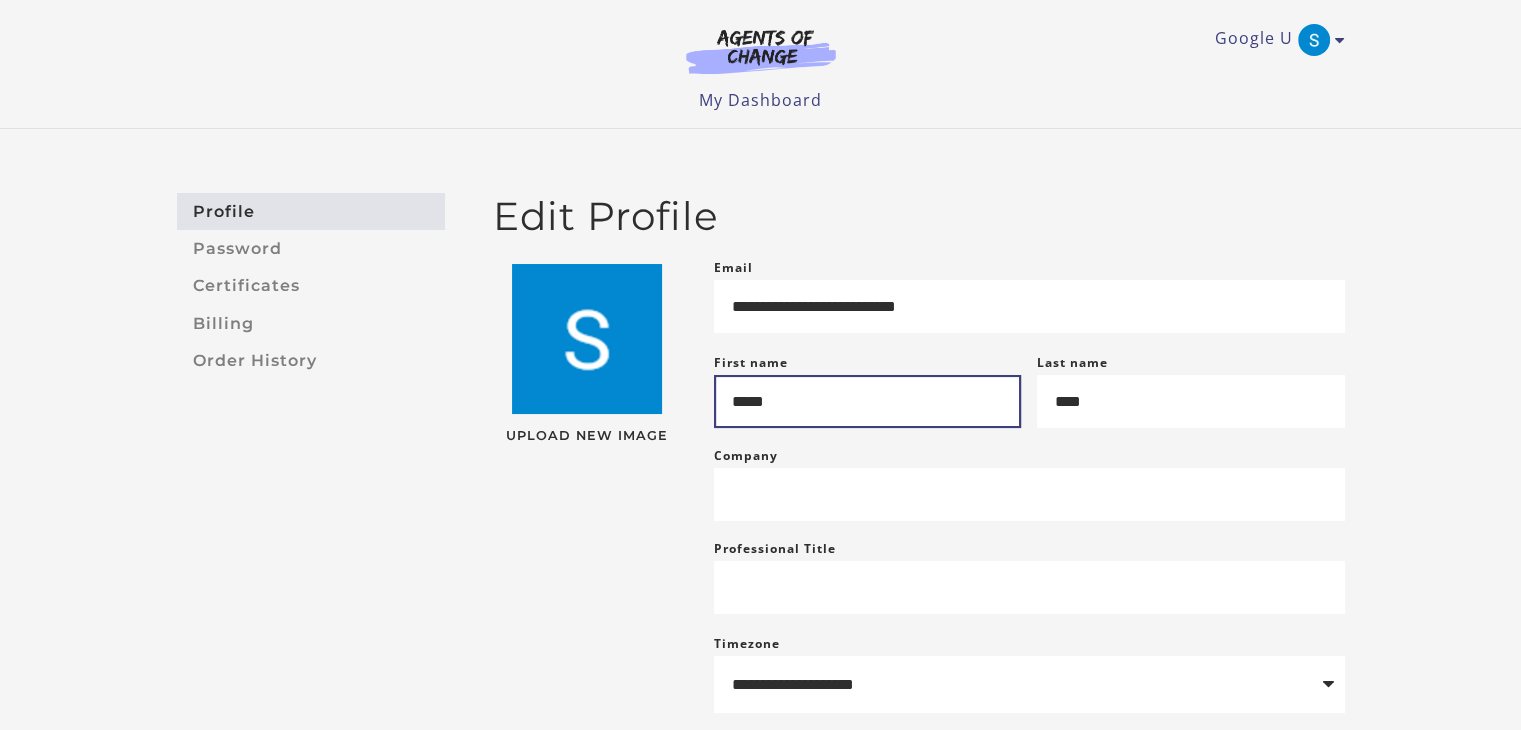 type on "*****" 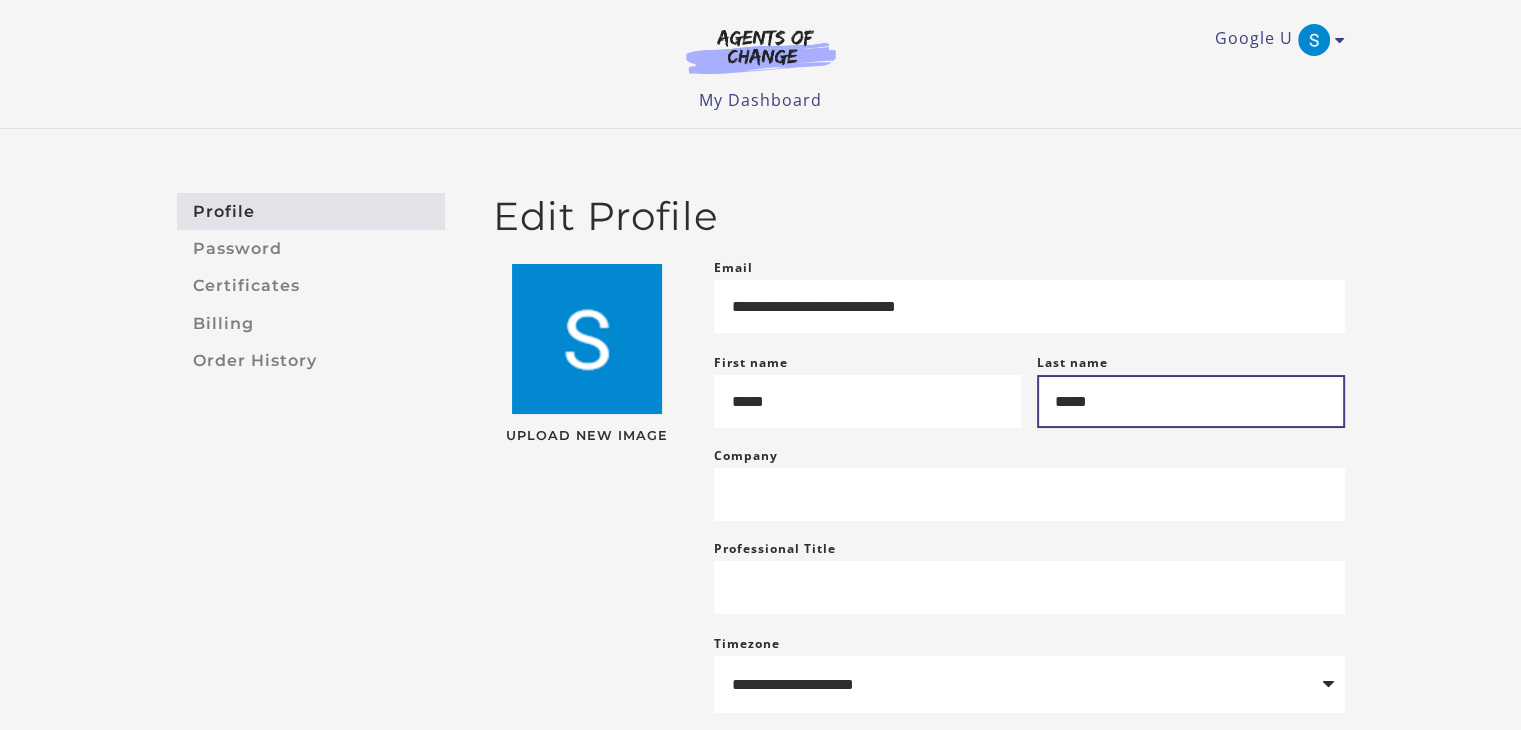 type on "*****" 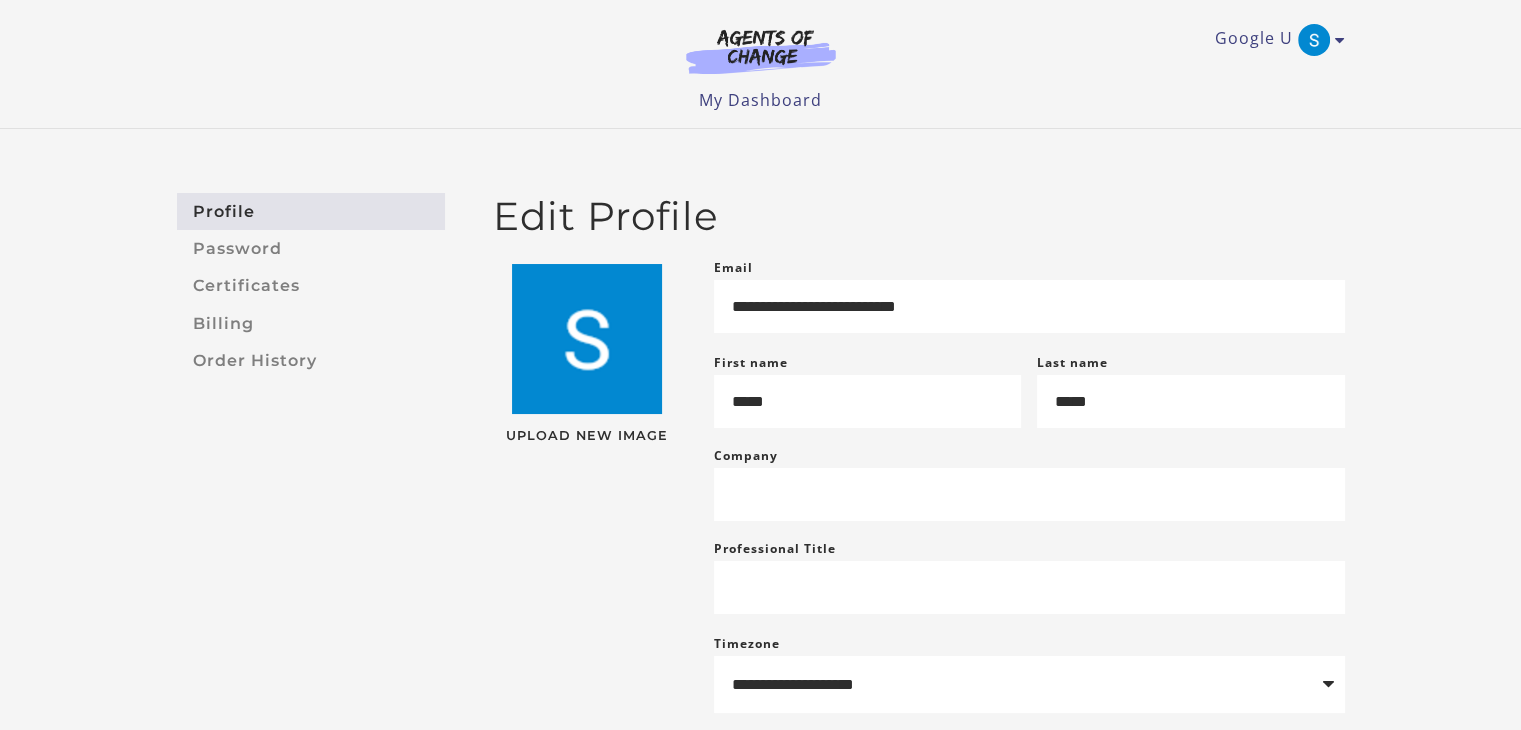 click on "**********" at bounding box center (760, 535) 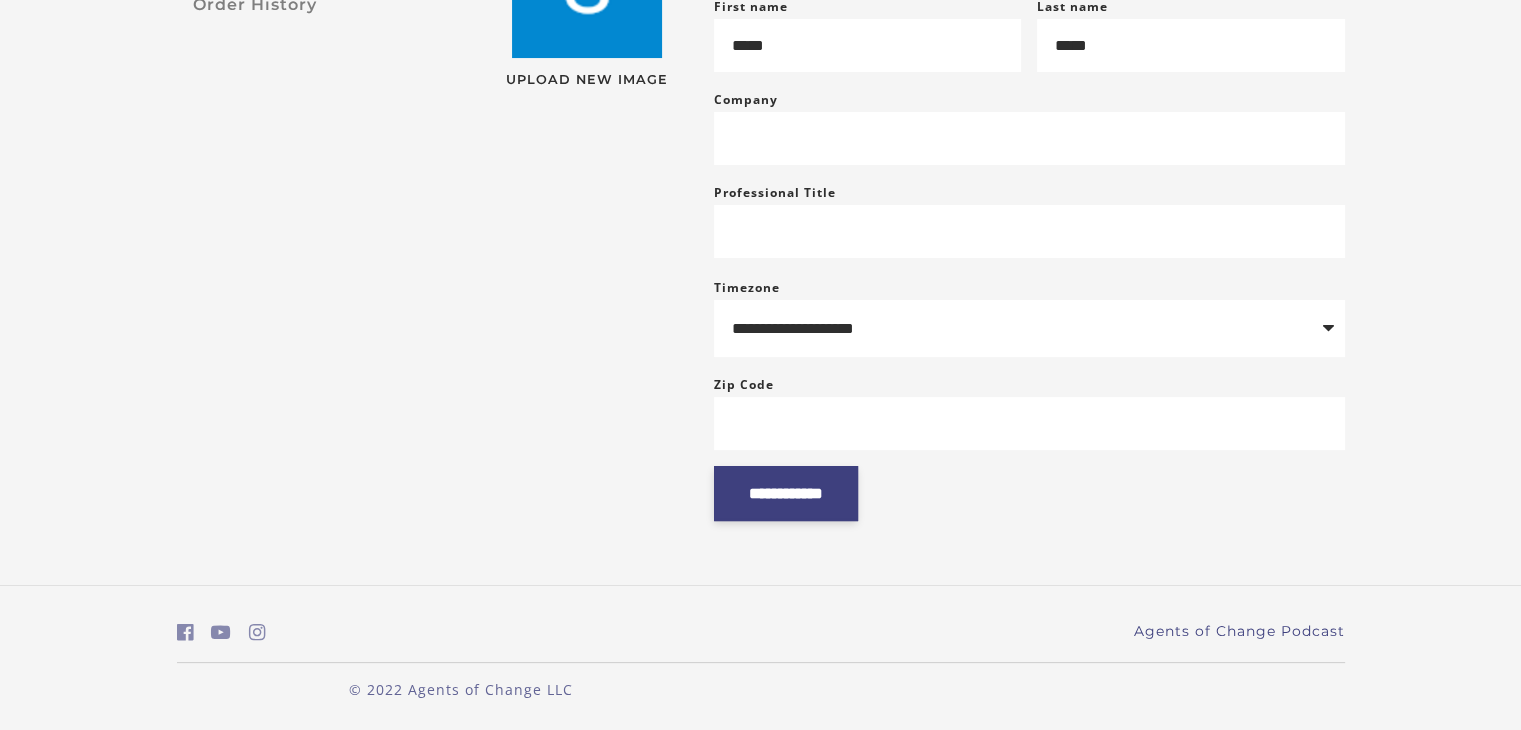 click on "**********" at bounding box center (786, 493) 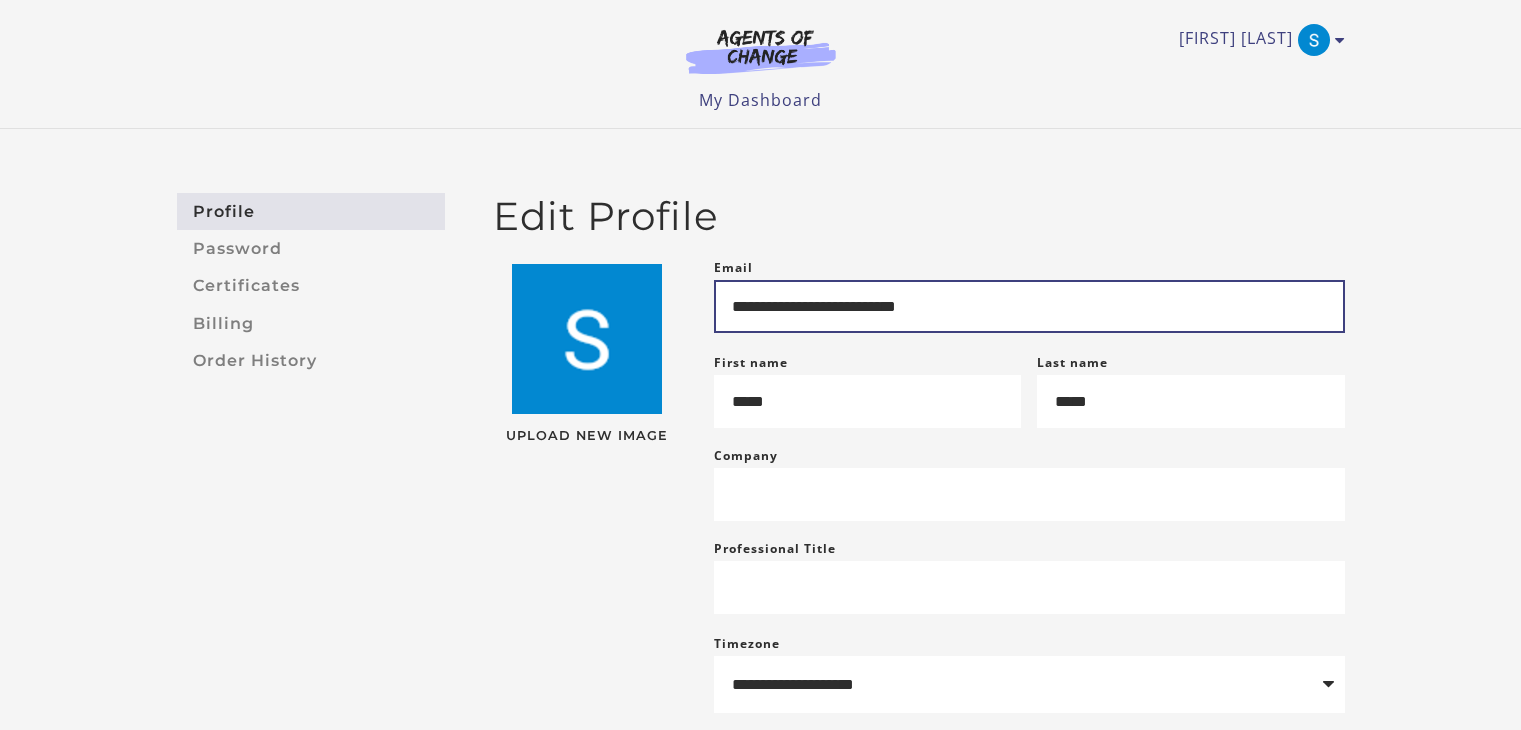 scroll, scrollTop: 0, scrollLeft: 0, axis: both 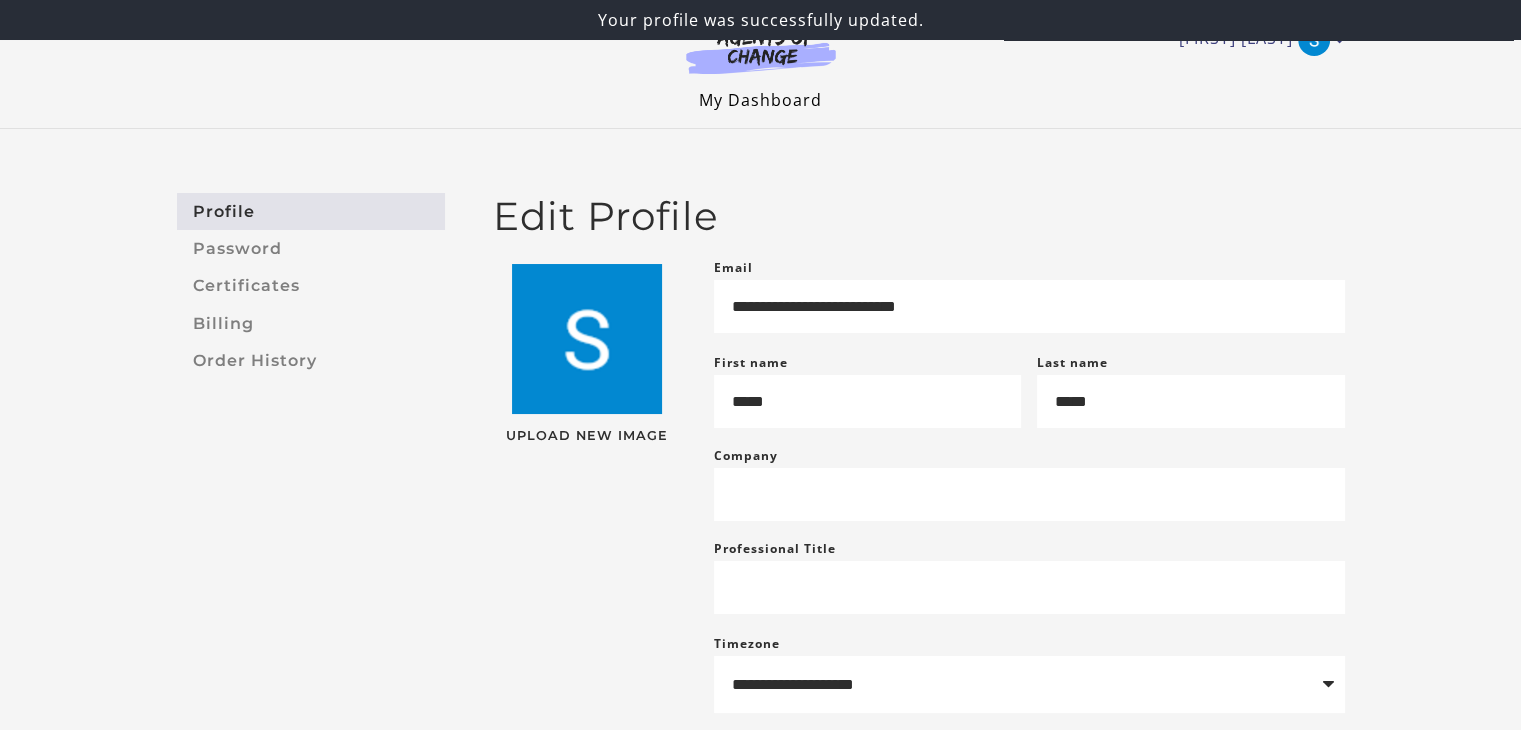 click on "My Dashboard" at bounding box center (760, 100) 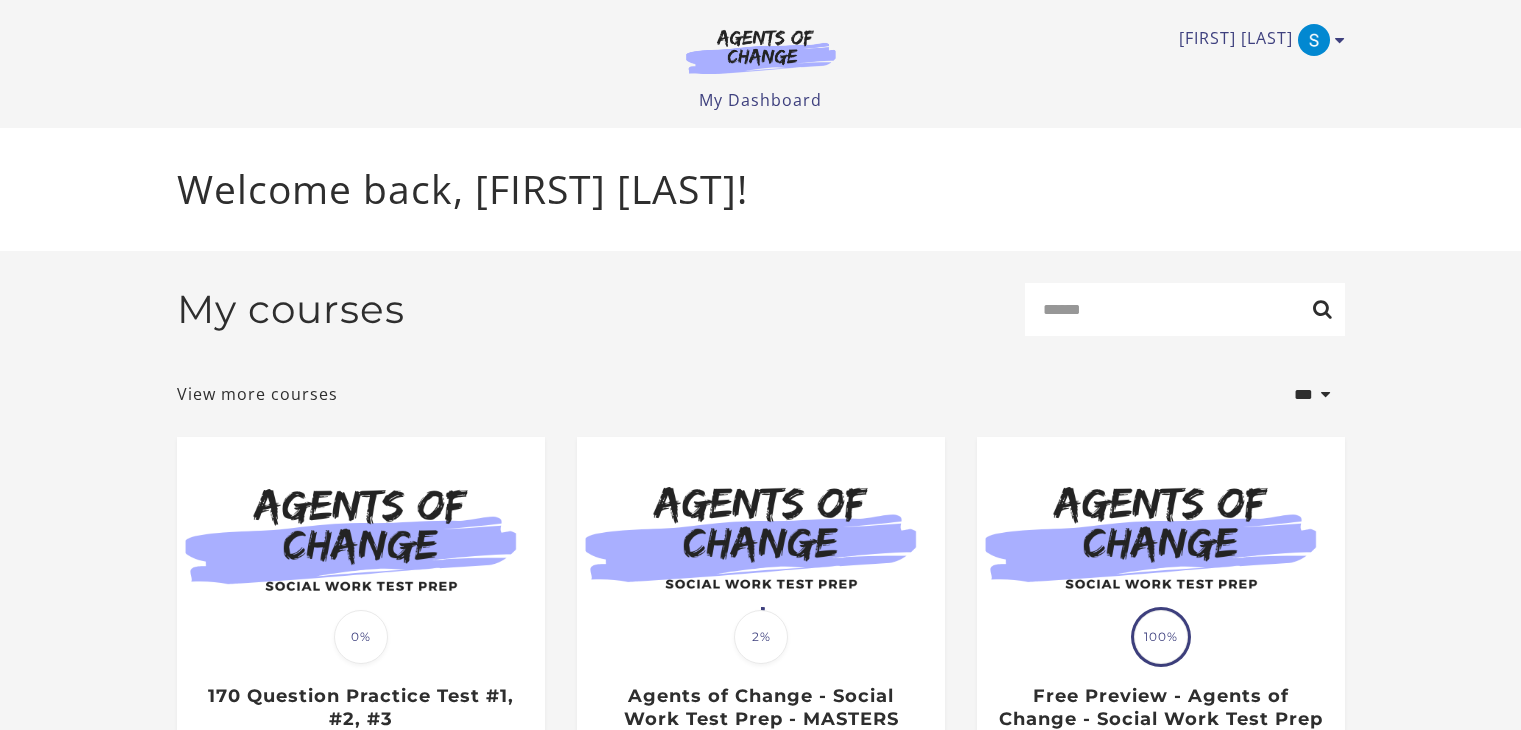 scroll, scrollTop: 0, scrollLeft: 0, axis: both 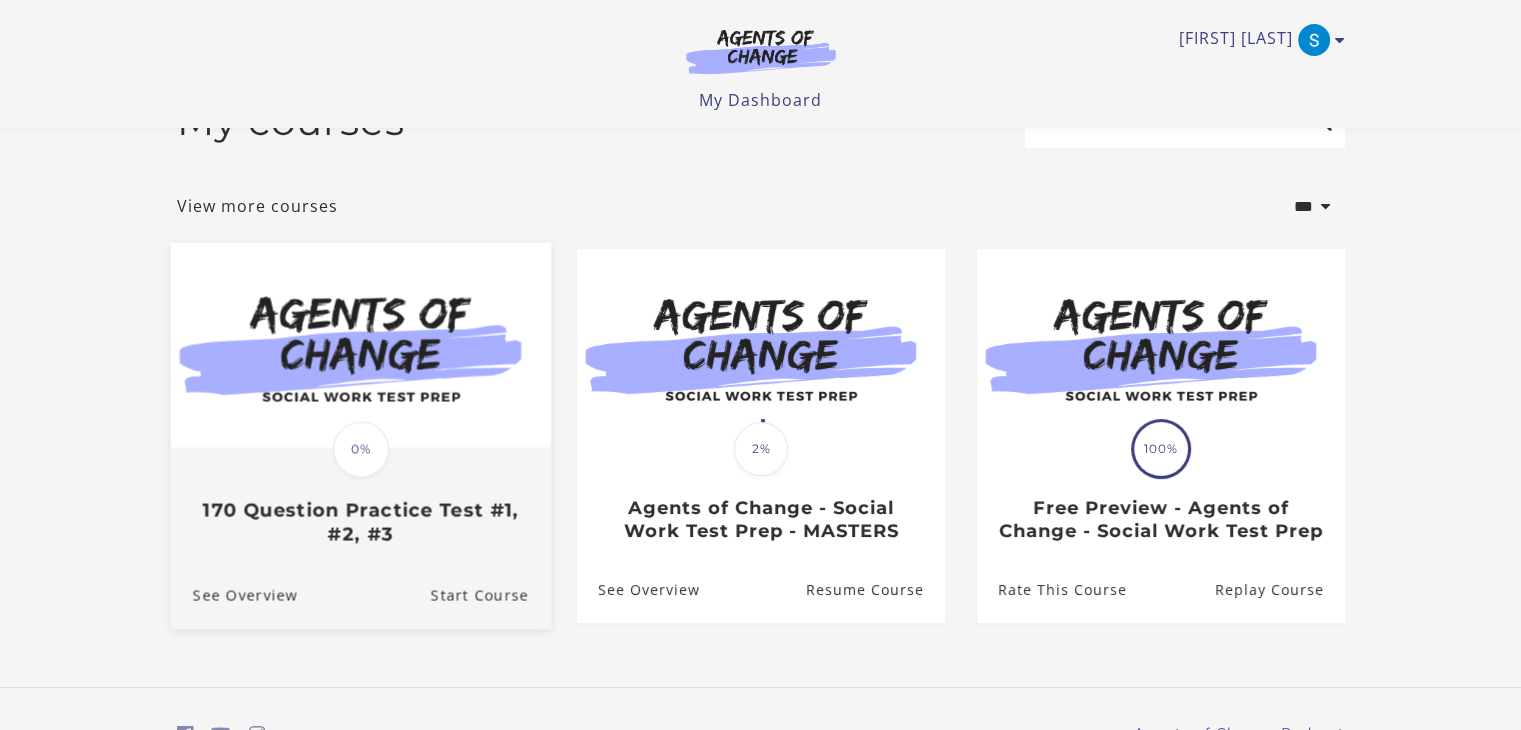 click on "170 Question Practice Test #1, #2, #3" at bounding box center [360, 522] 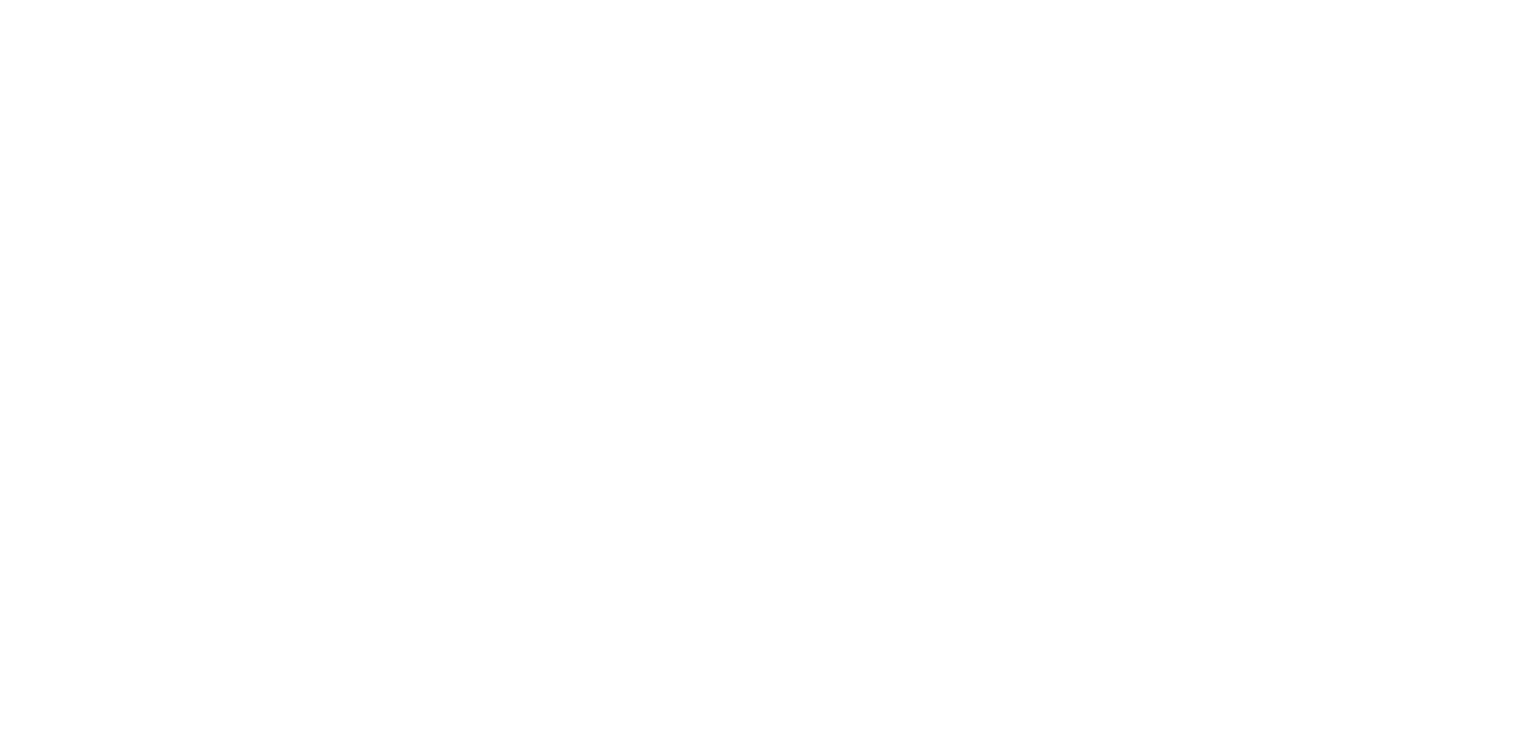 scroll, scrollTop: 0, scrollLeft: 0, axis: both 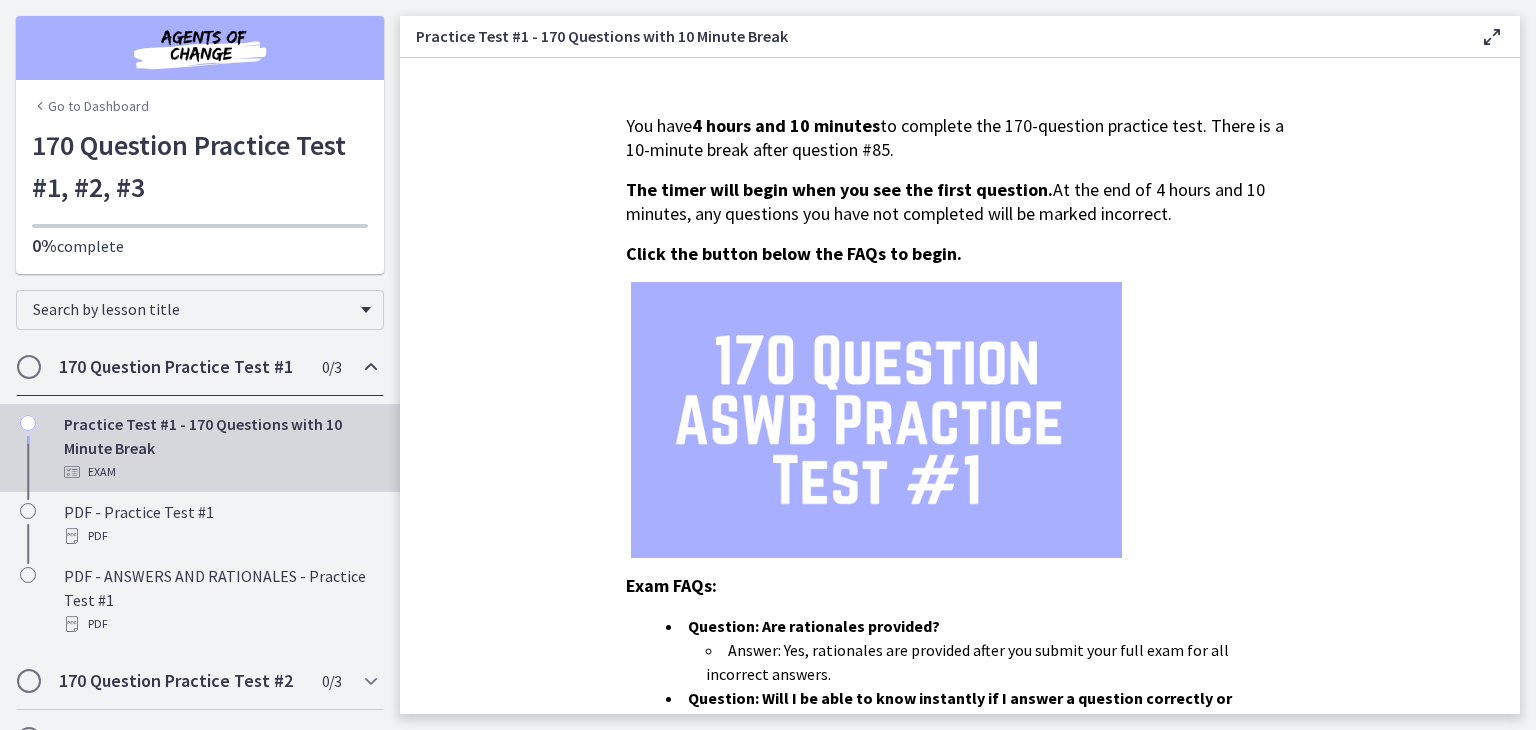 click at bounding box center (1492, 37) 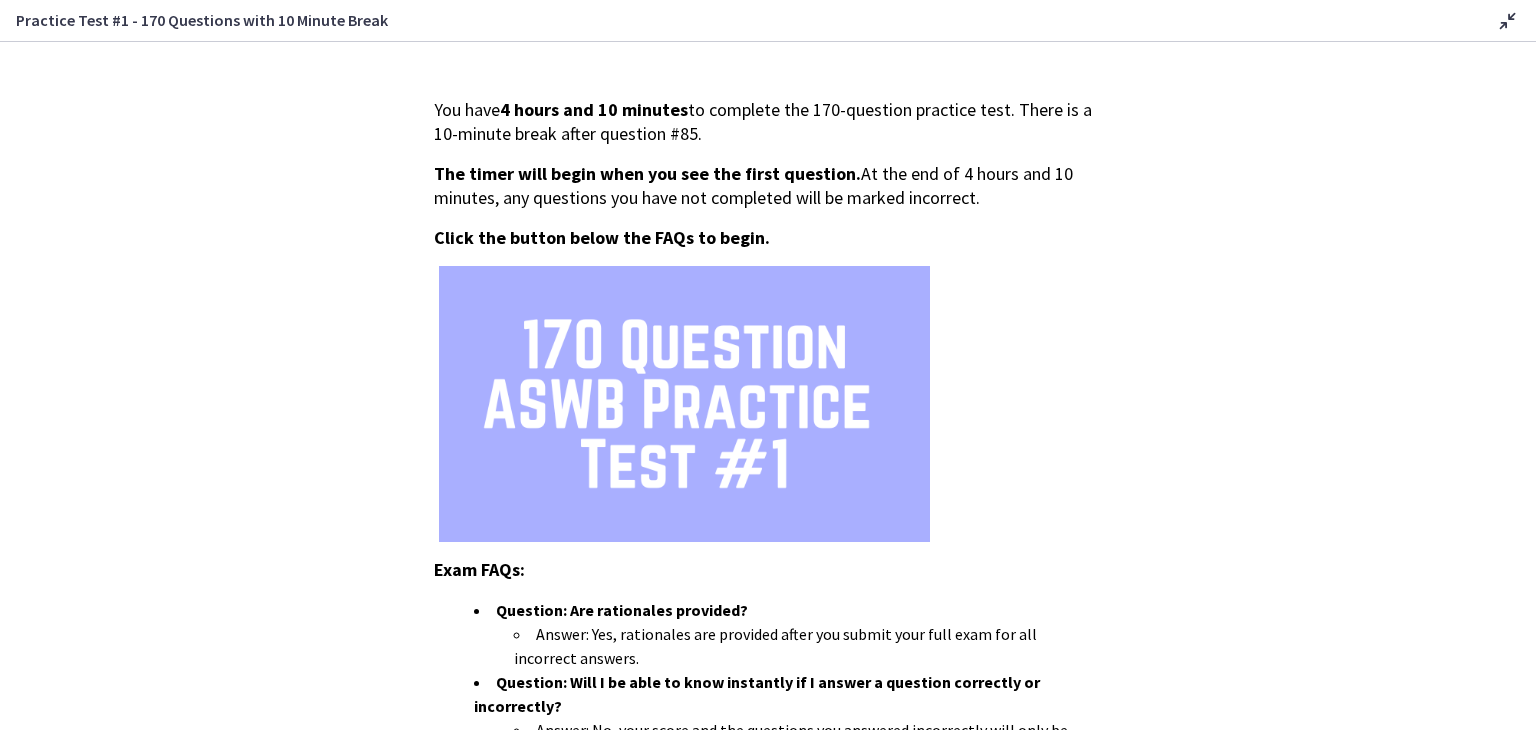 scroll, scrollTop: 584, scrollLeft: 0, axis: vertical 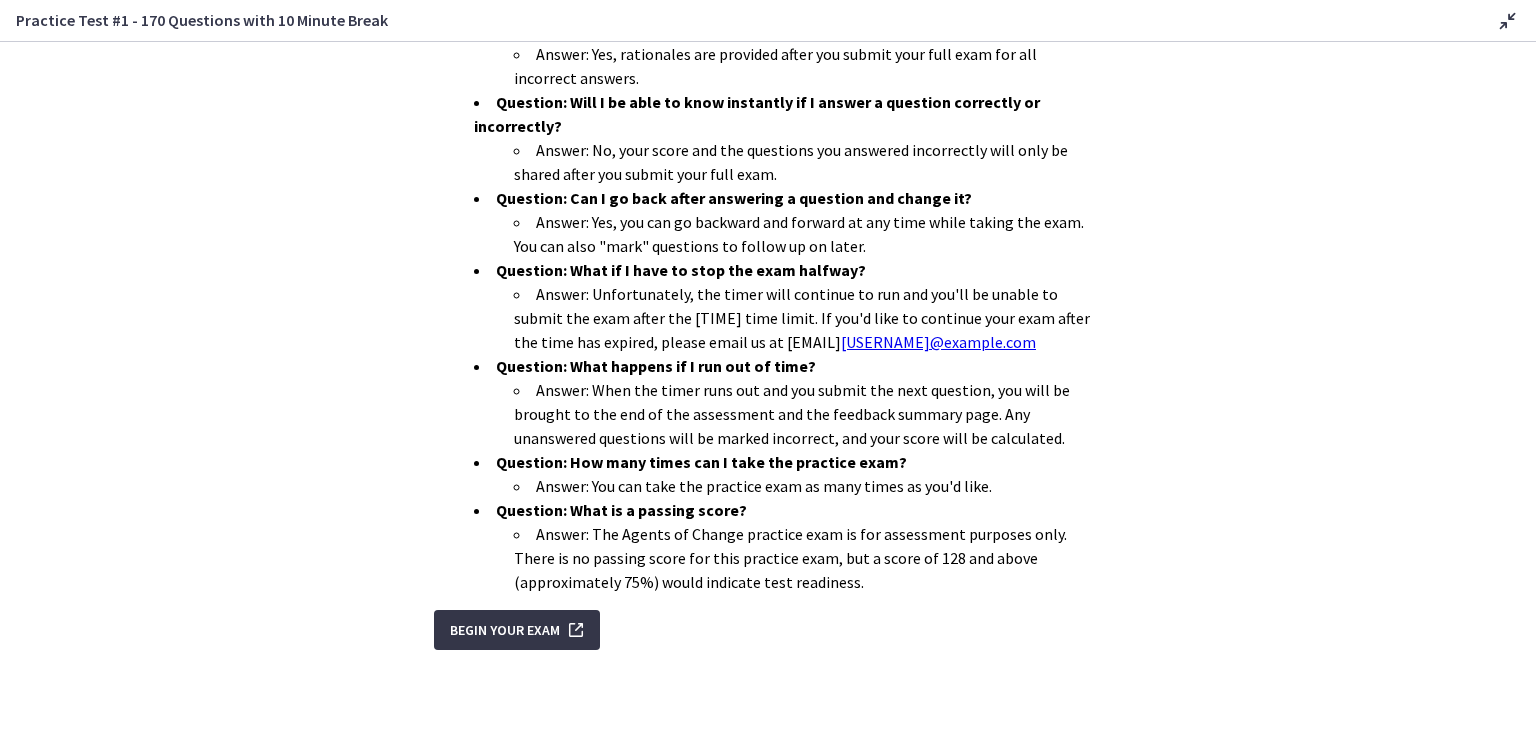 click on "Begin Your Exam" at bounding box center [505, 630] 